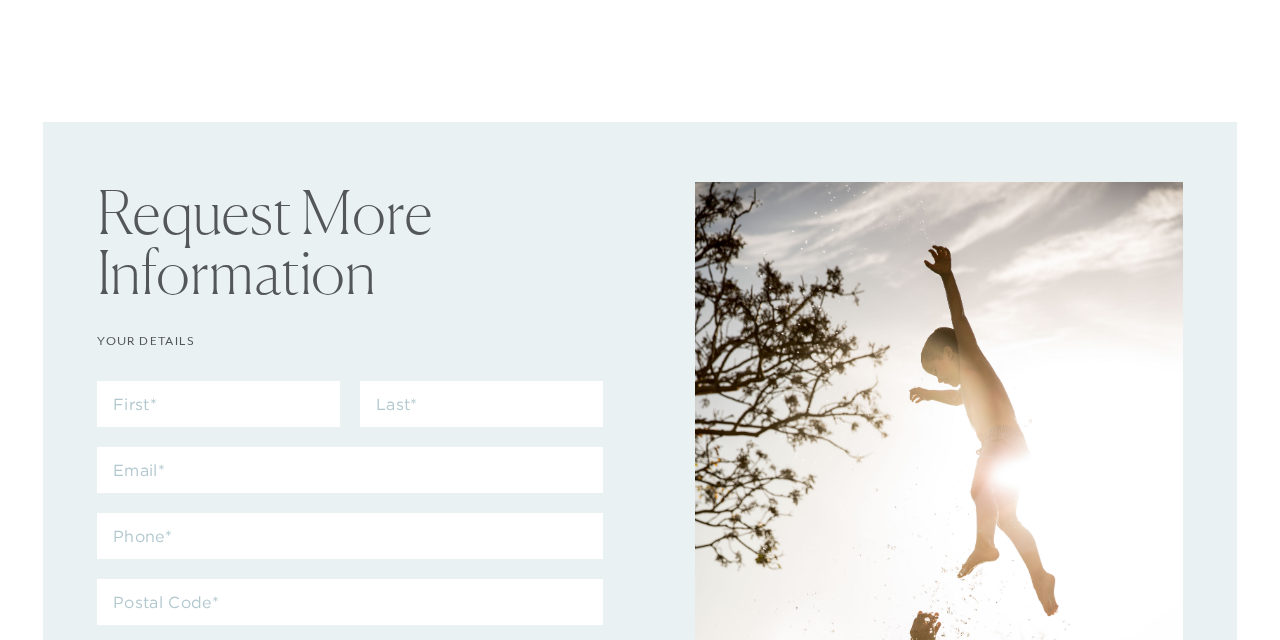 scroll, scrollTop: 0, scrollLeft: 0, axis: both 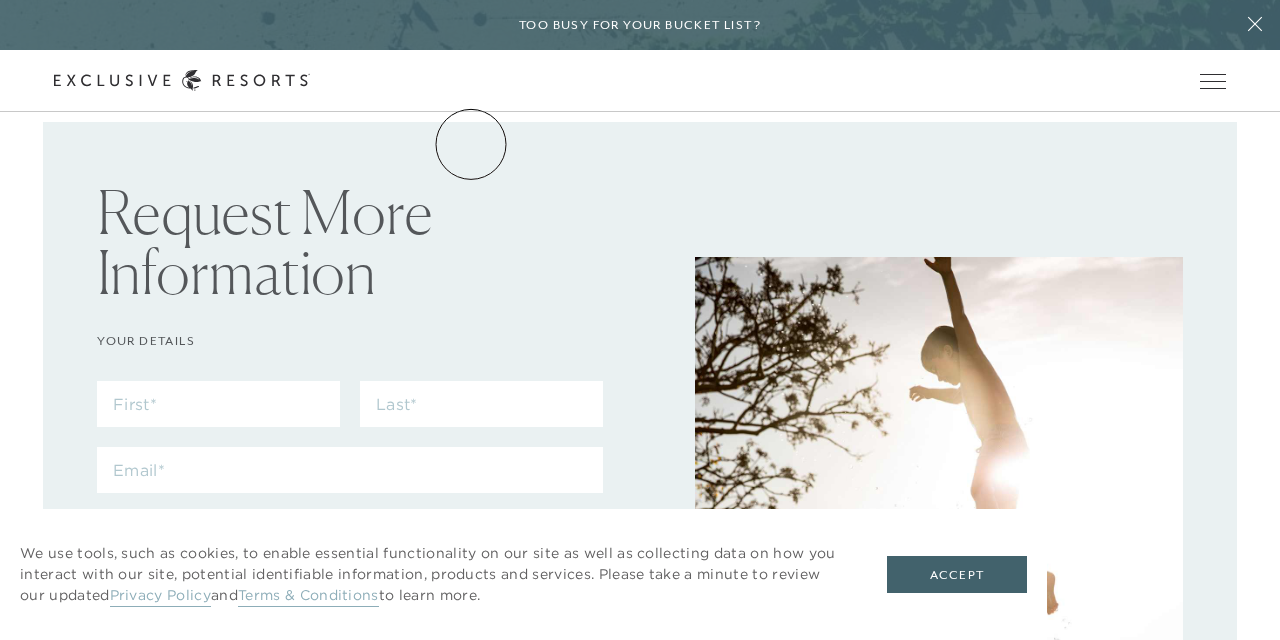 click on "The Collection" at bounding box center (0, 0) 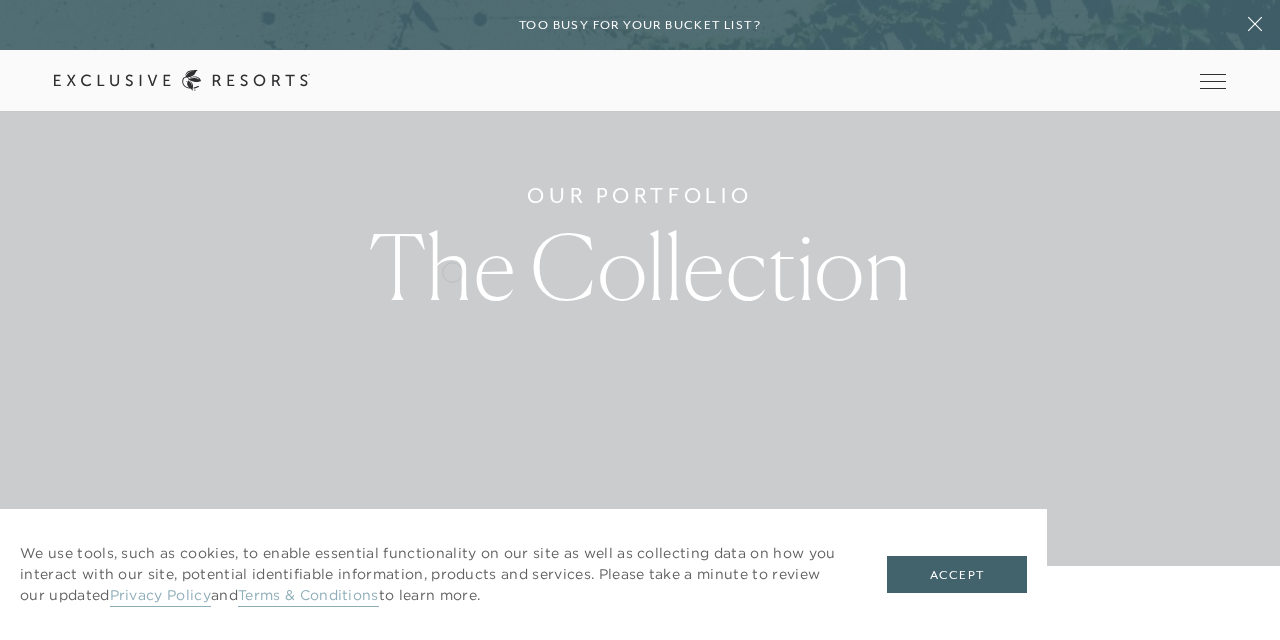 scroll, scrollTop: 75, scrollLeft: 0, axis: vertical 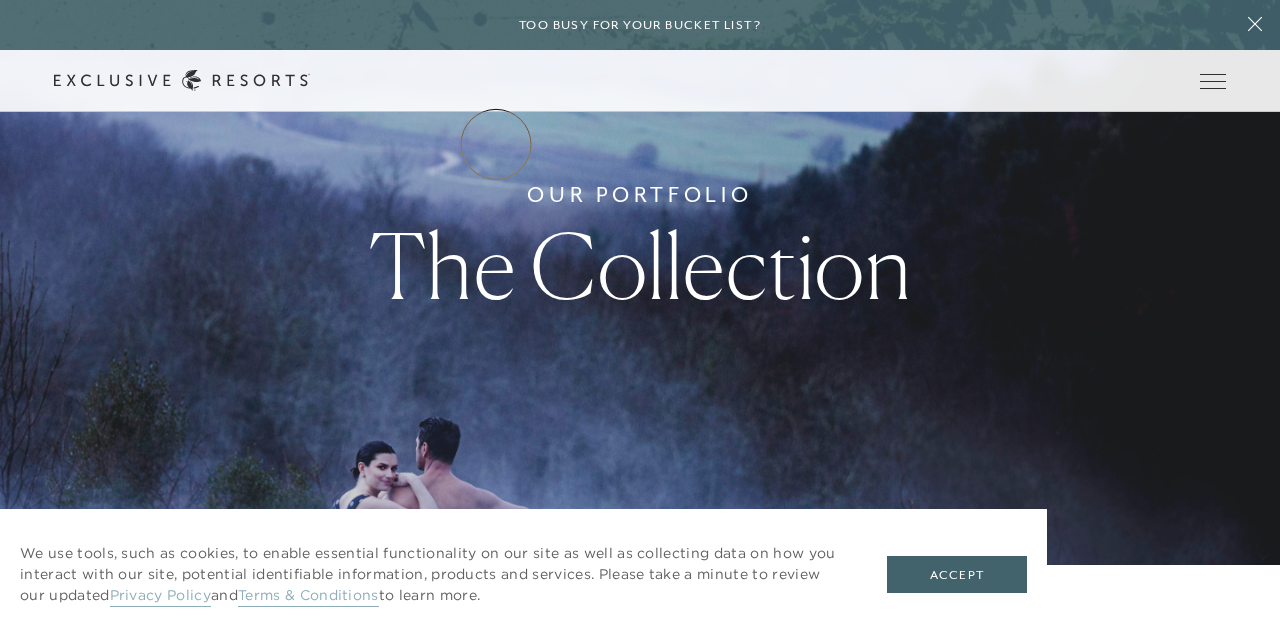 click on "Residence Collection" at bounding box center (0, 0) 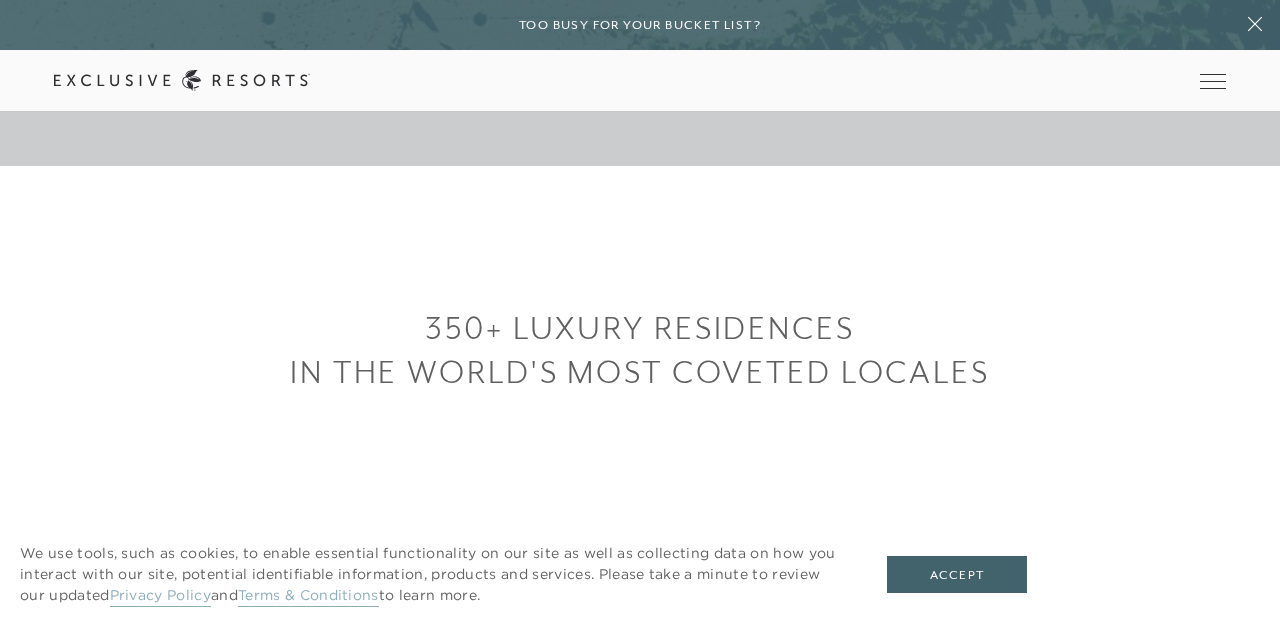 scroll, scrollTop: 475, scrollLeft: 0, axis: vertical 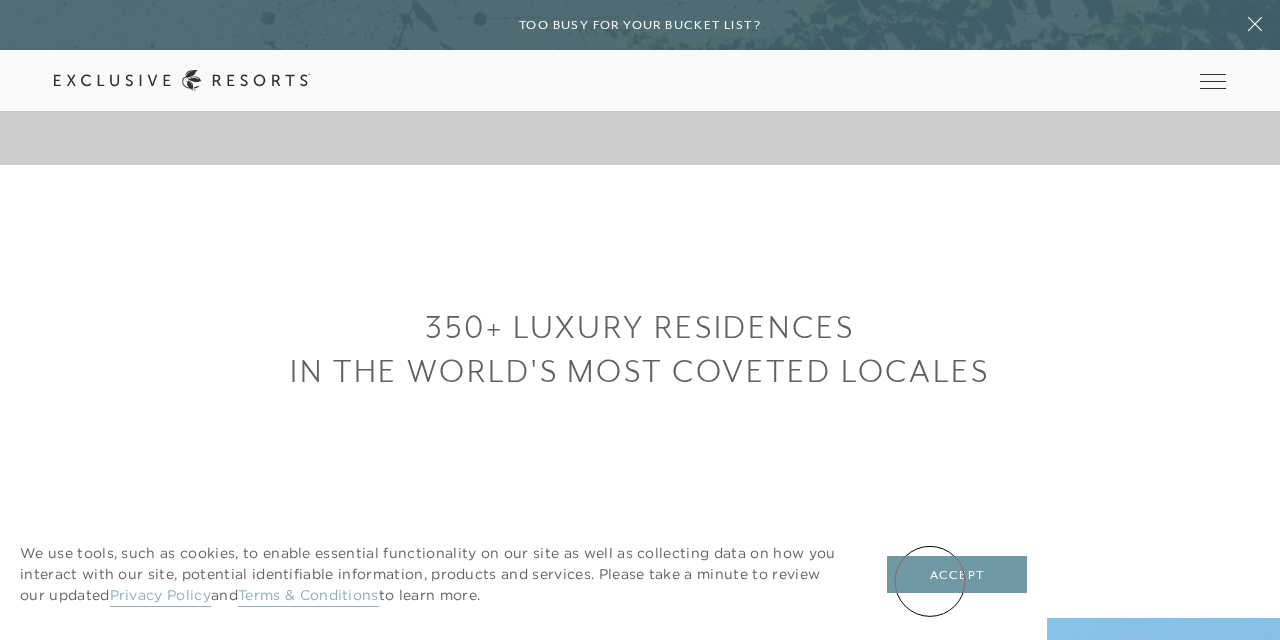 click on "Accept" at bounding box center [957, 575] 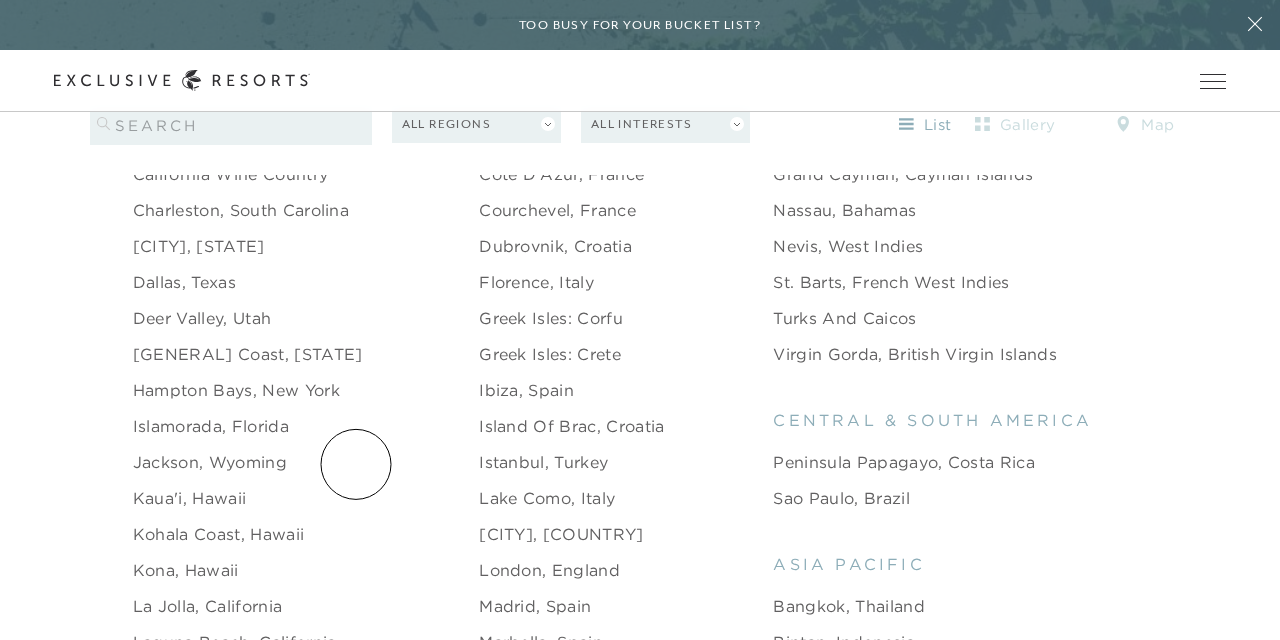 scroll, scrollTop: 0, scrollLeft: 0, axis: both 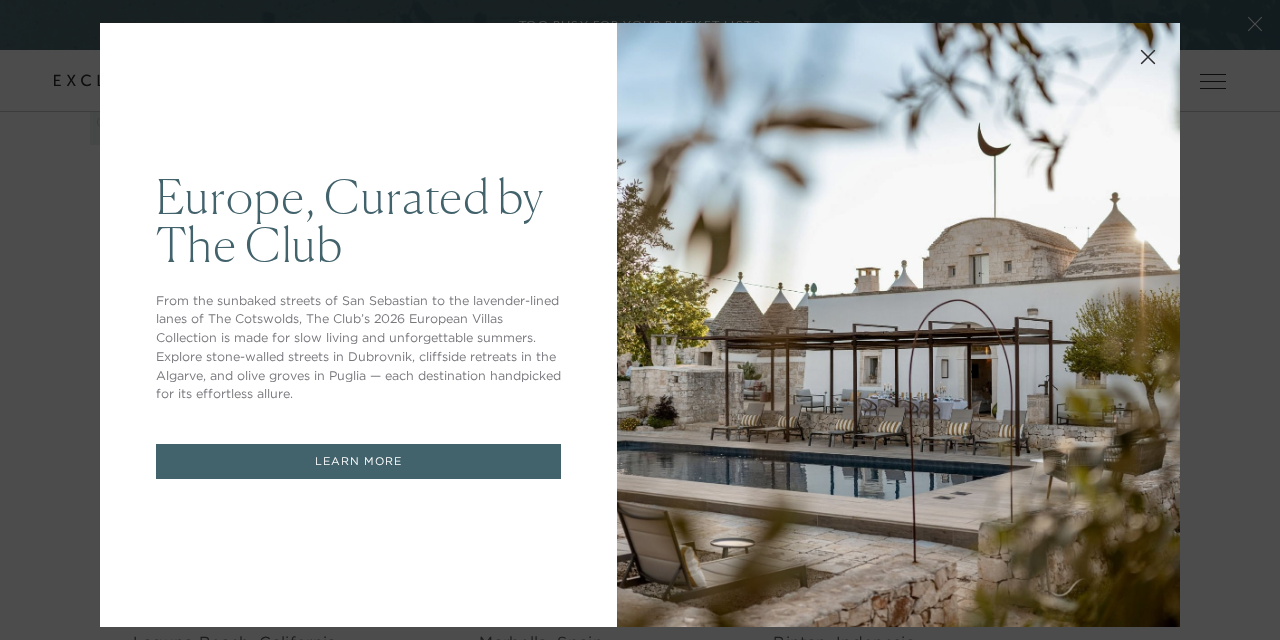 click 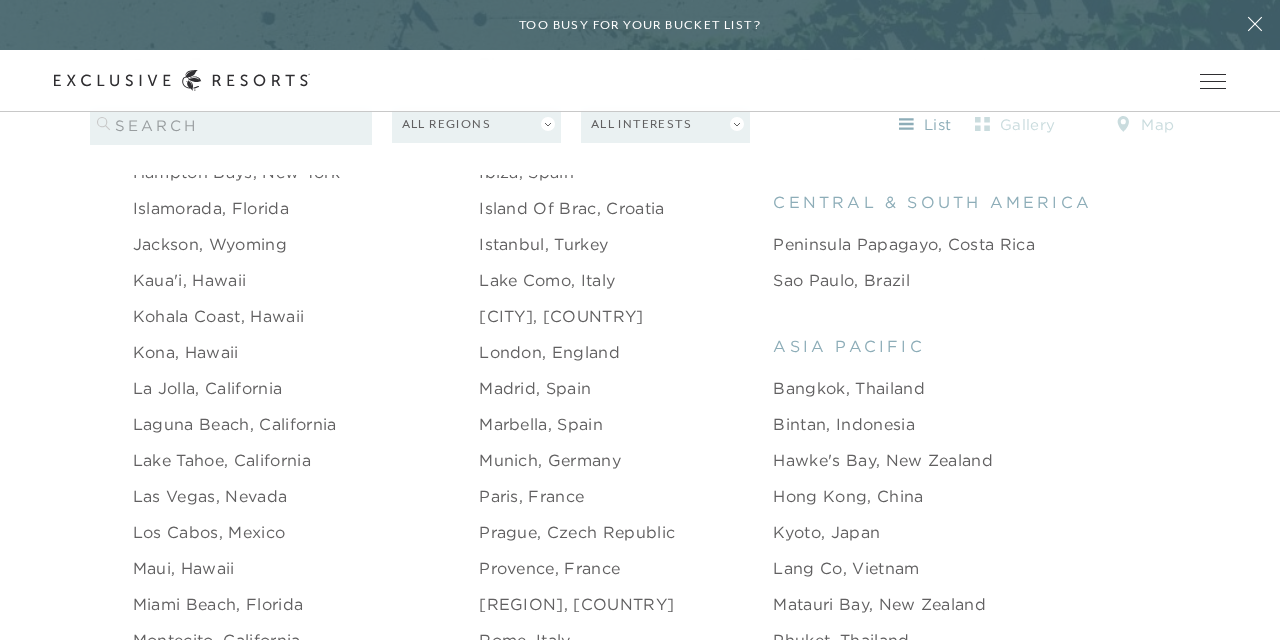 scroll, scrollTop: 2304, scrollLeft: 0, axis: vertical 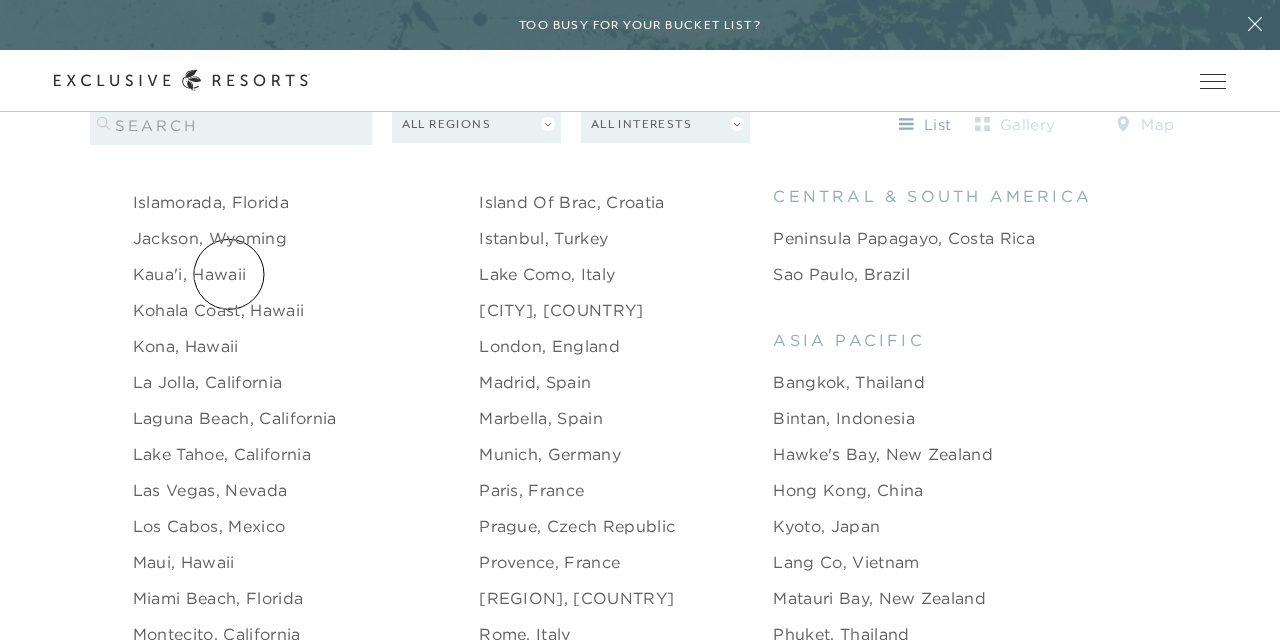 click on "Kaua'i, Hawaii" at bounding box center [189, 274] 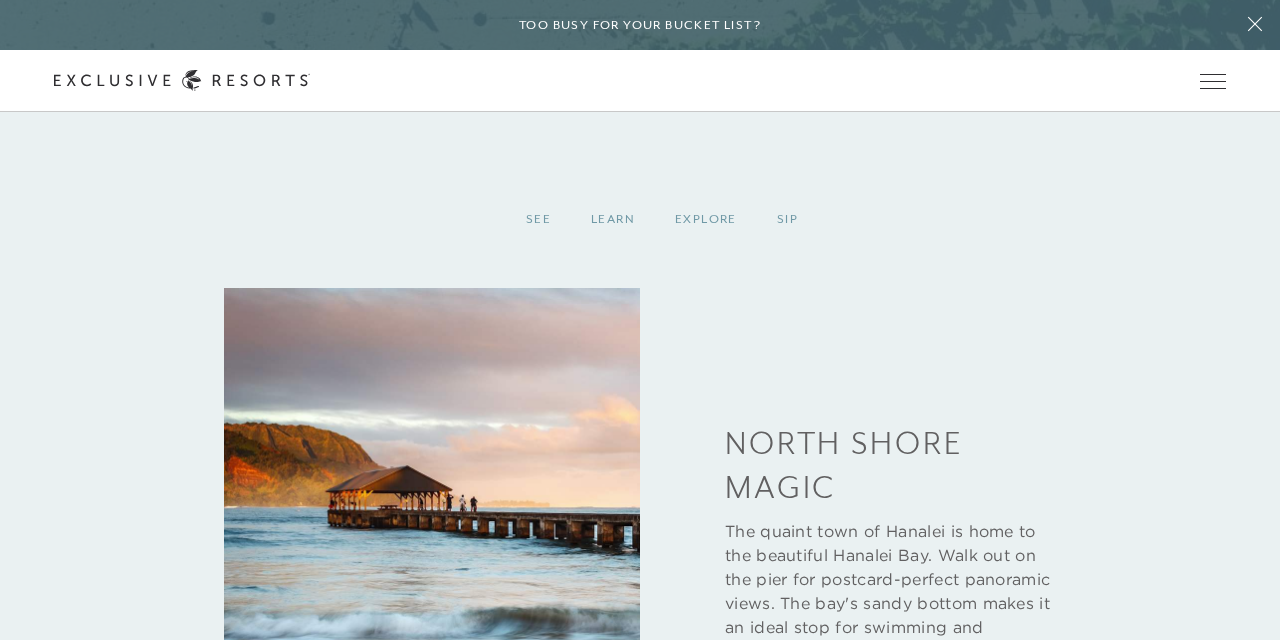 scroll, scrollTop: 2311, scrollLeft: 0, axis: vertical 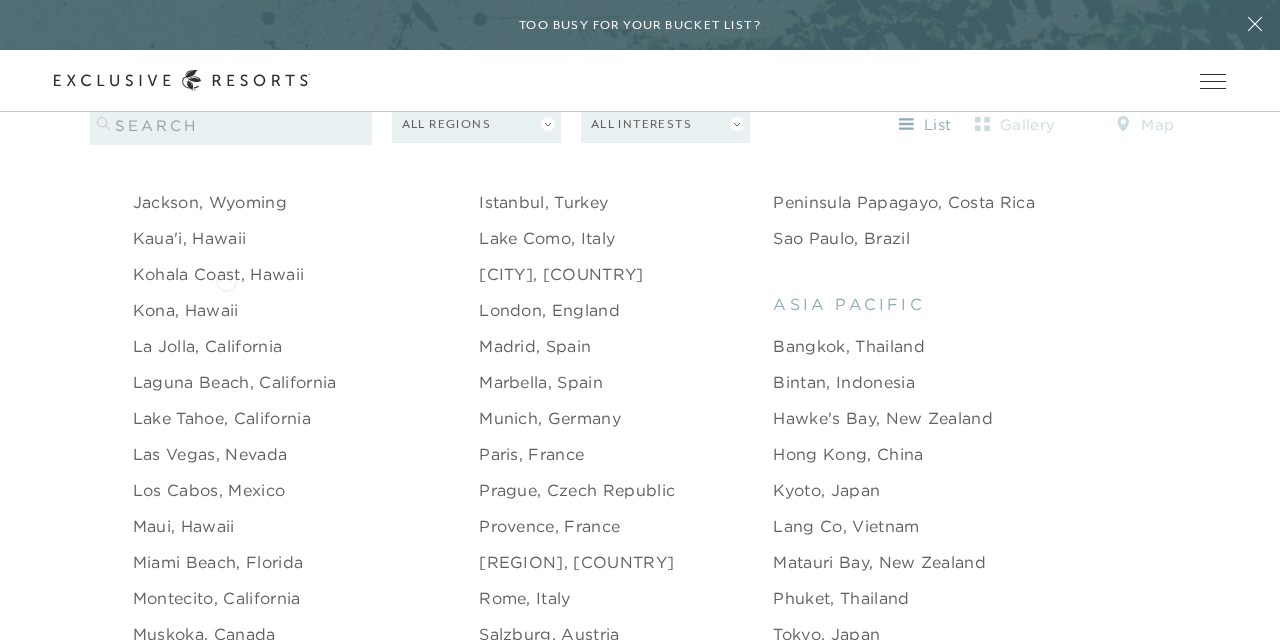 click on "Kohala Coast, Hawaii" at bounding box center [218, 274] 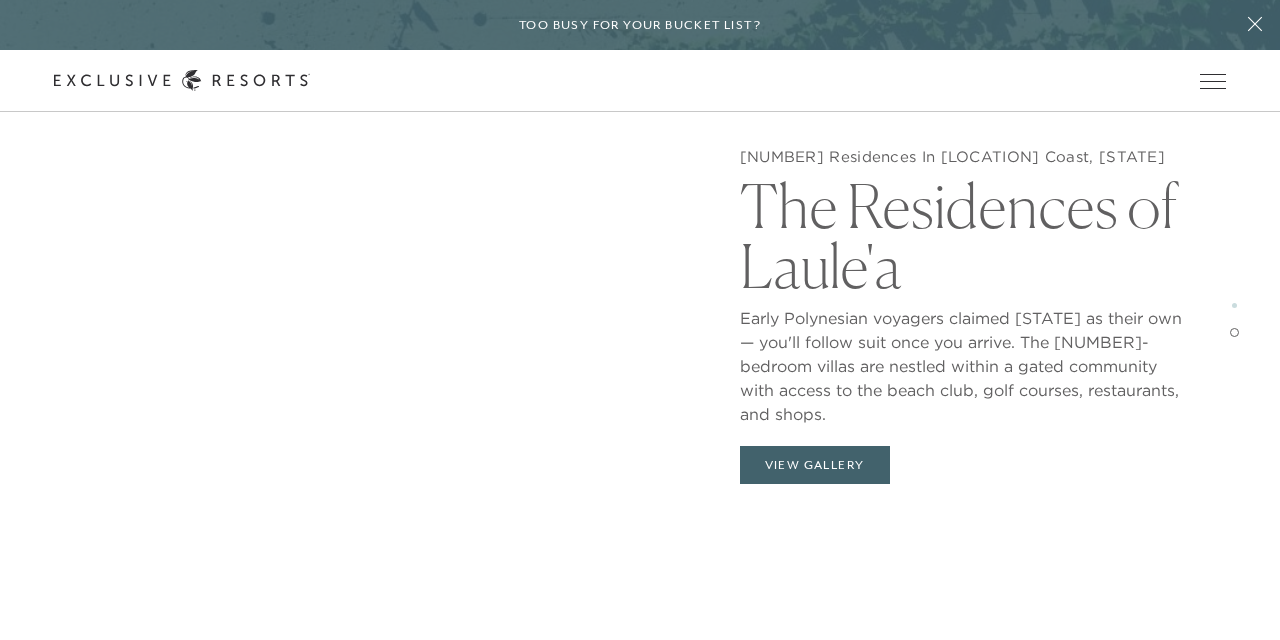 scroll, scrollTop: 2791, scrollLeft: 0, axis: vertical 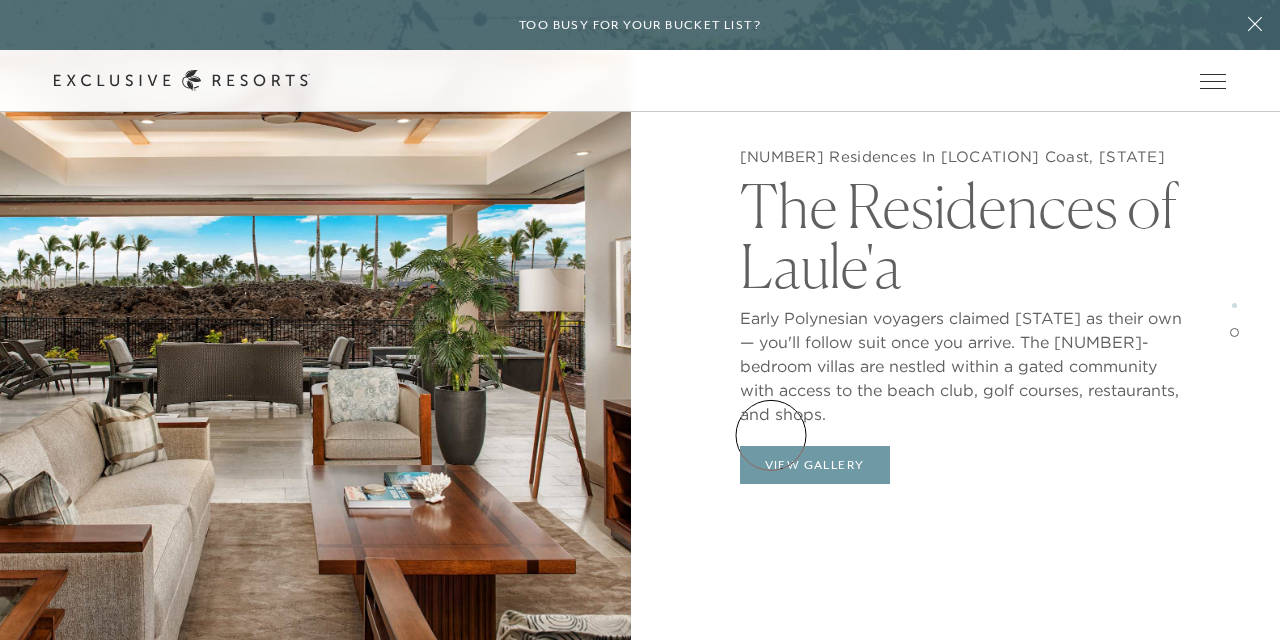 click on "View Gallery" at bounding box center [815, 465] 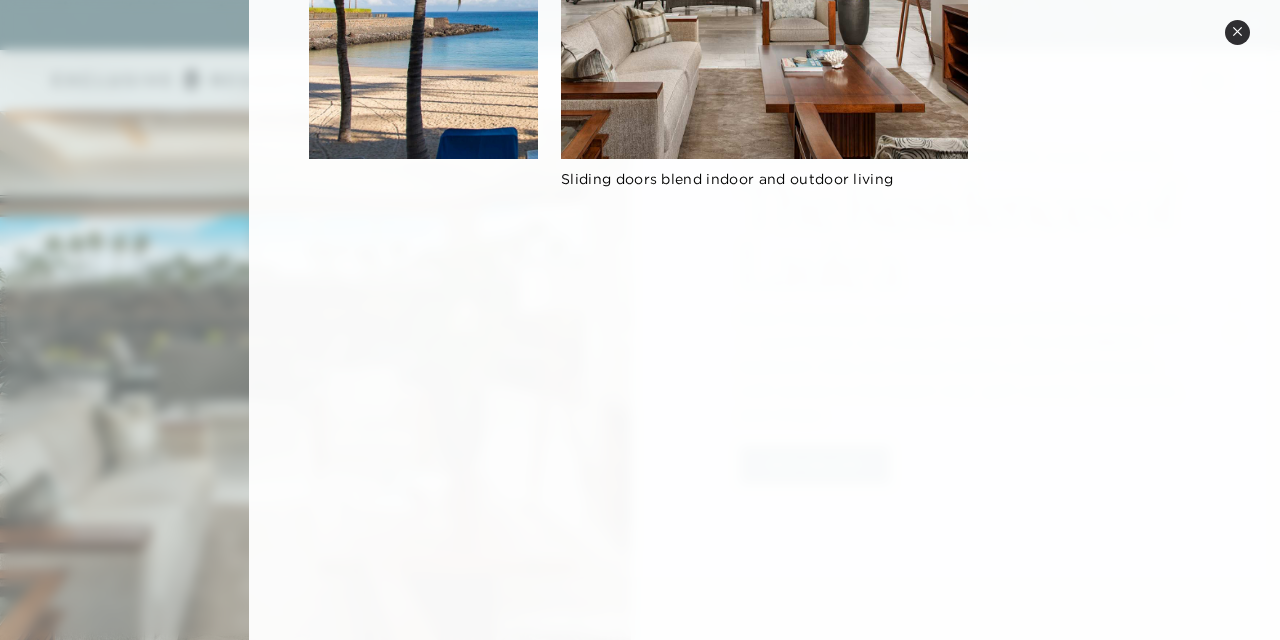 scroll, scrollTop: 1203, scrollLeft: 0, axis: vertical 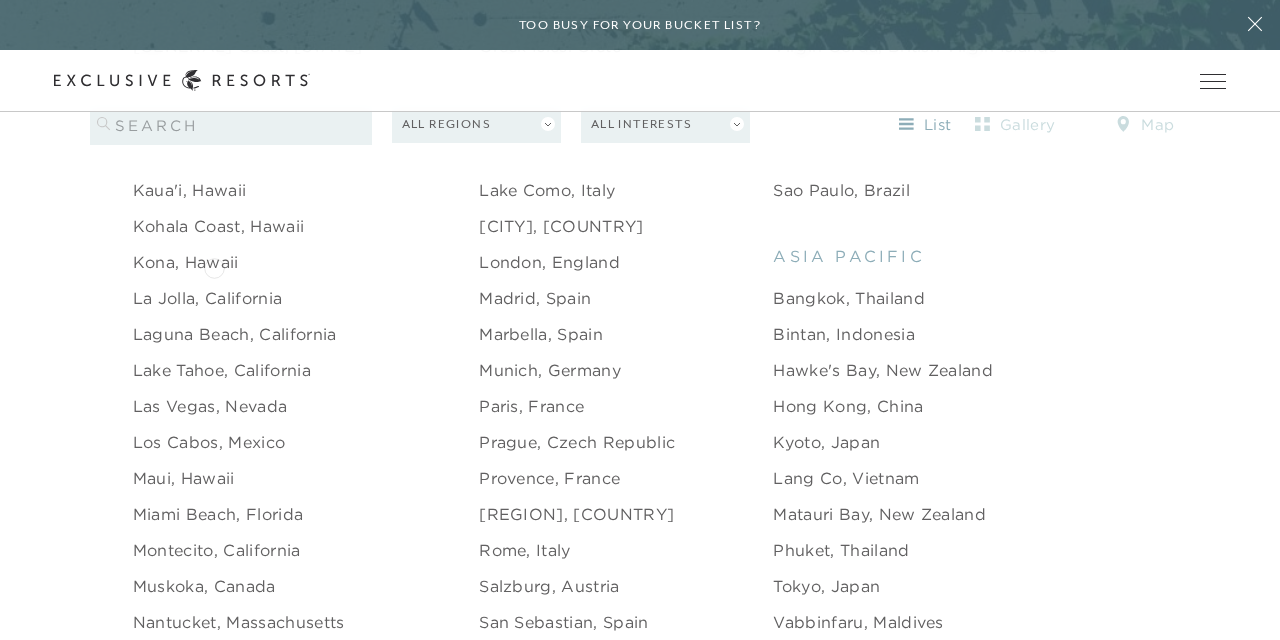 click on "Kona, Hawaii" at bounding box center (186, 262) 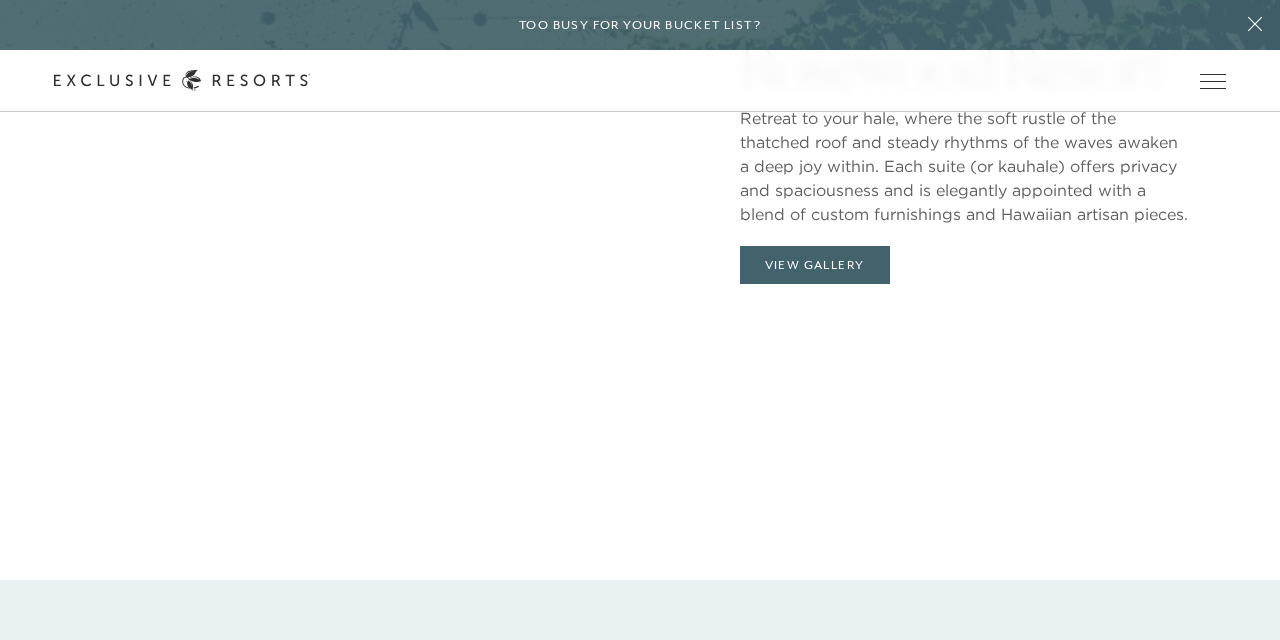 scroll, scrollTop: 1851, scrollLeft: 0, axis: vertical 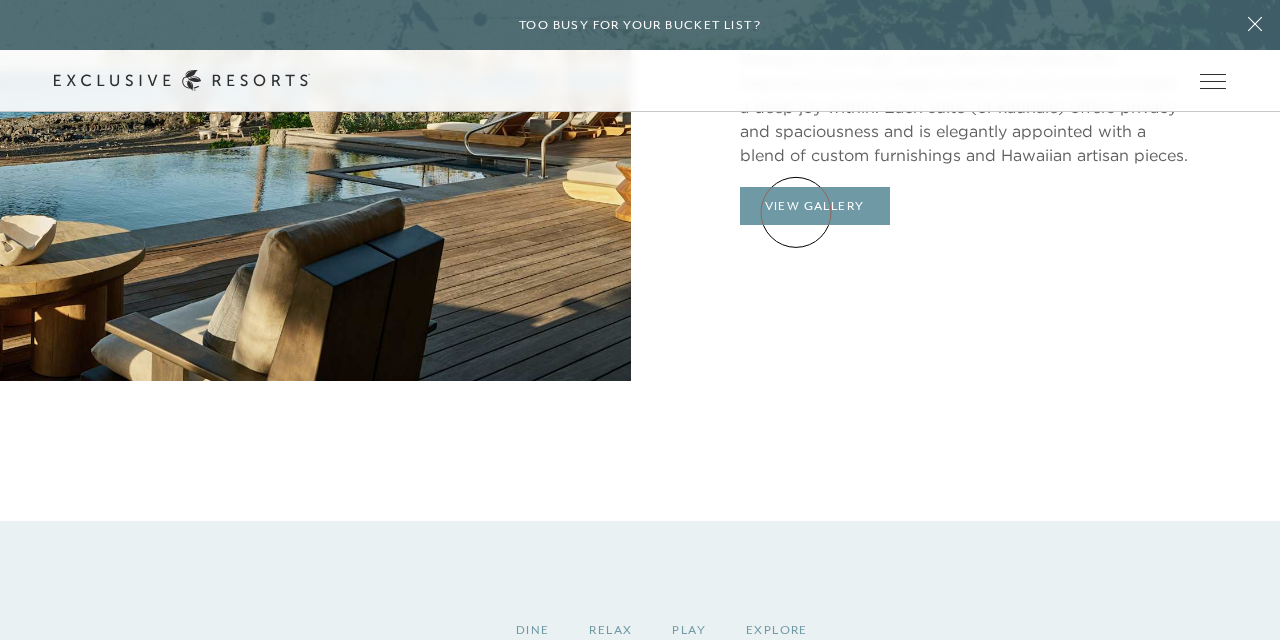 click on "View Gallery" at bounding box center [815, 206] 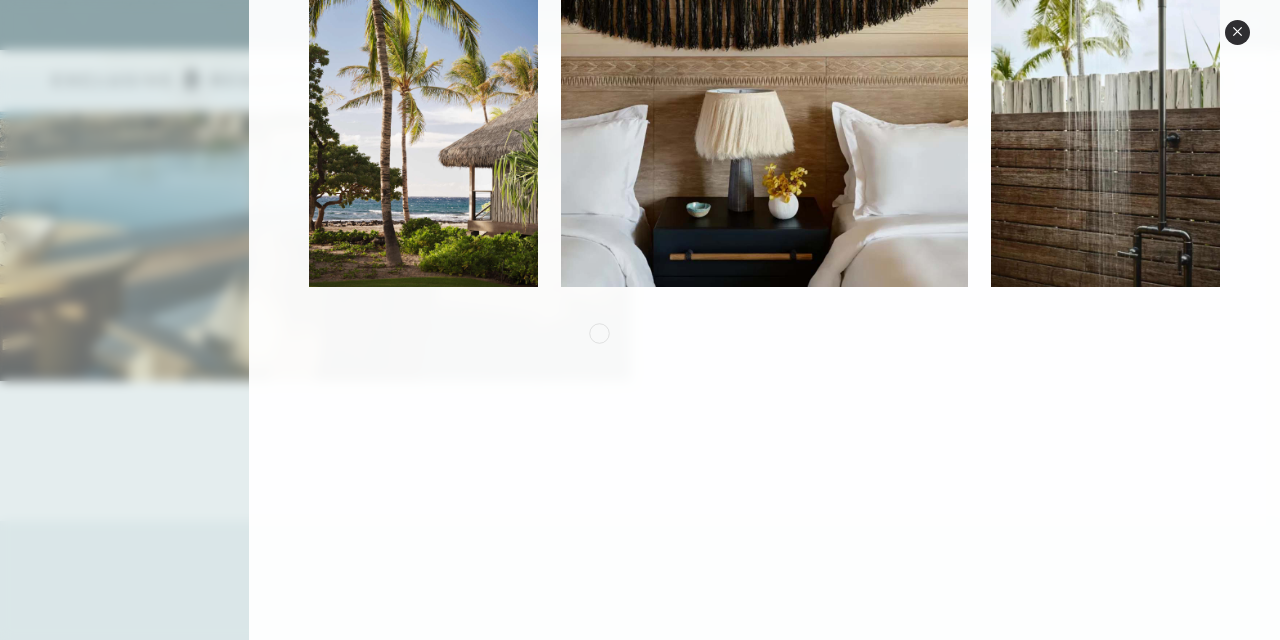 scroll, scrollTop: 1182, scrollLeft: 0, axis: vertical 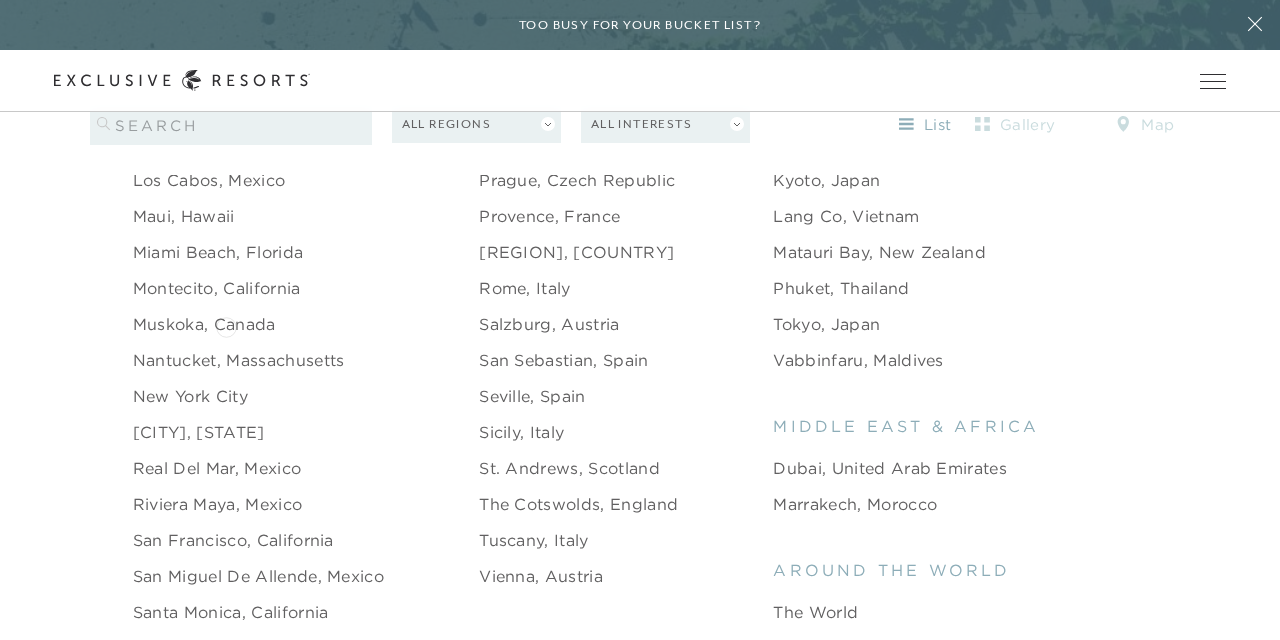 click on "Muskoka, Canada" at bounding box center (204, 324) 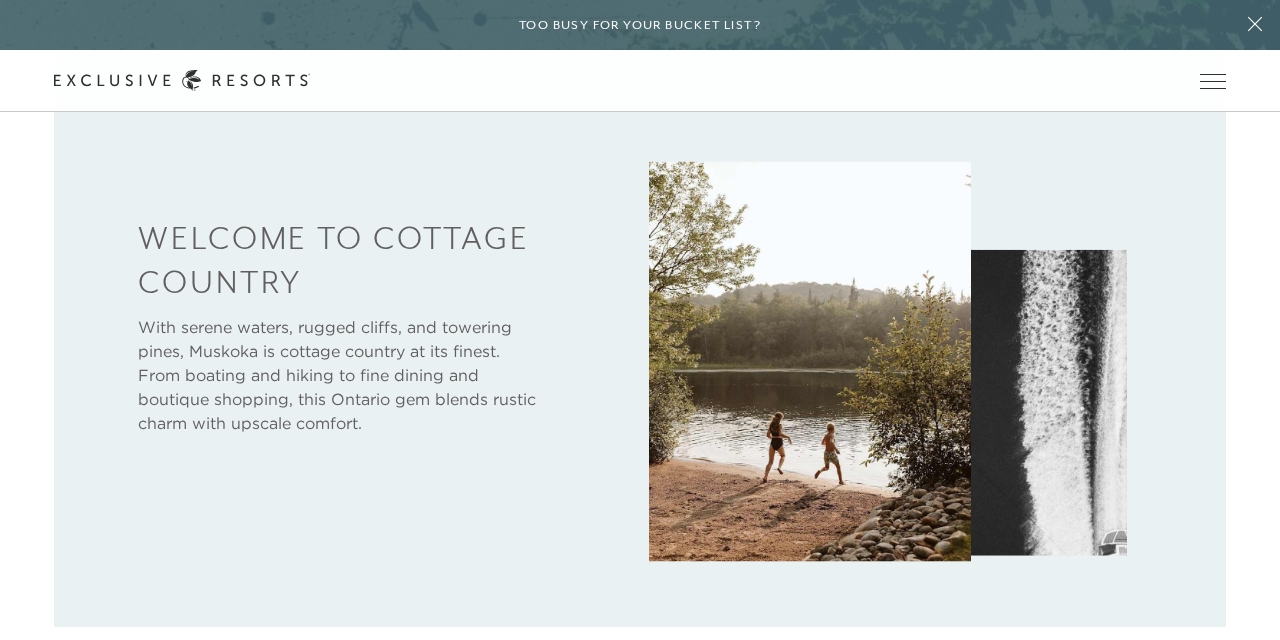 scroll, scrollTop: 822, scrollLeft: 0, axis: vertical 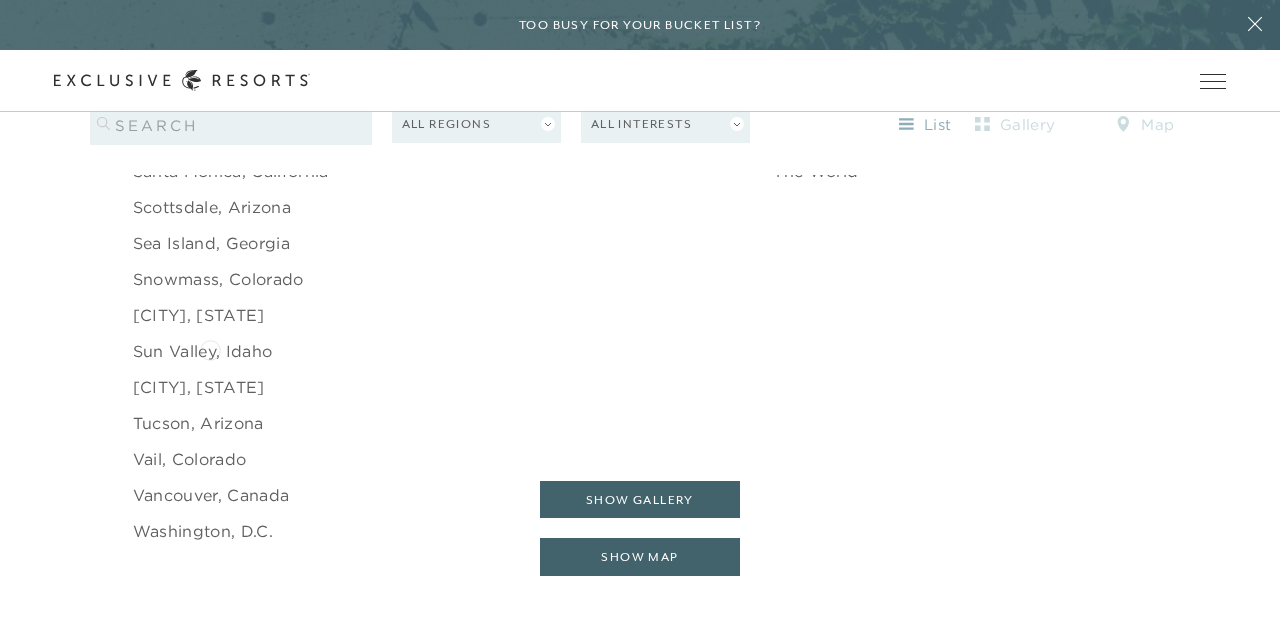 click on "Sun Valley, Idaho" at bounding box center [202, 351] 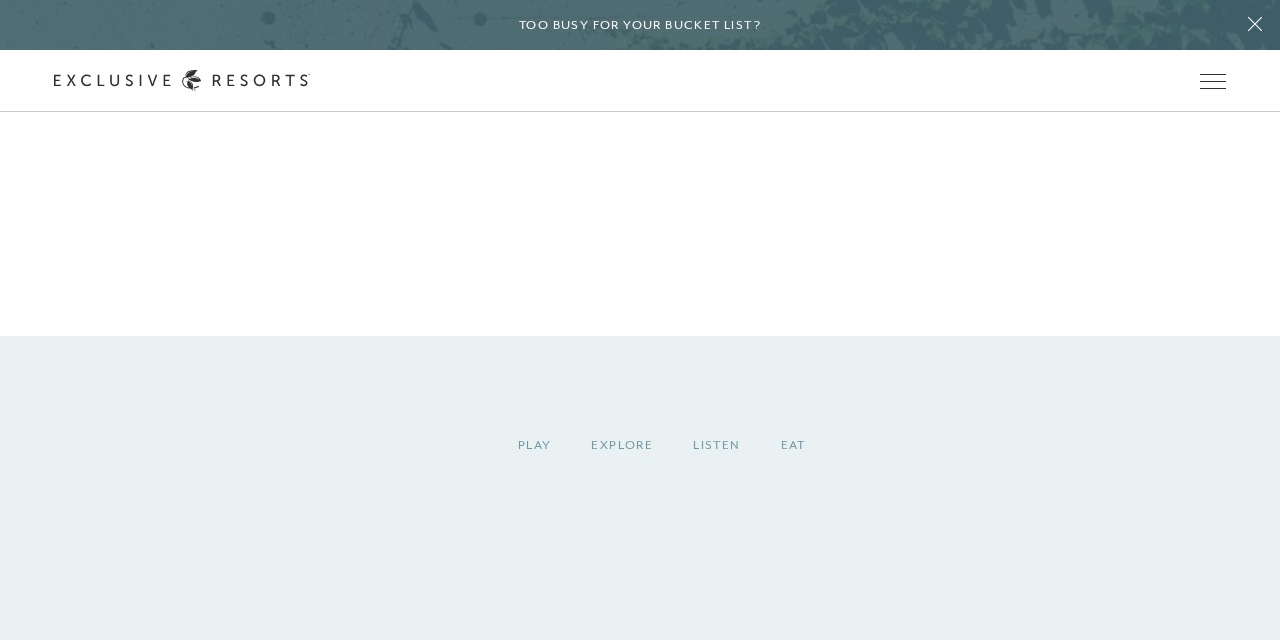 scroll, scrollTop: 1670, scrollLeft: 0, axis: vertical 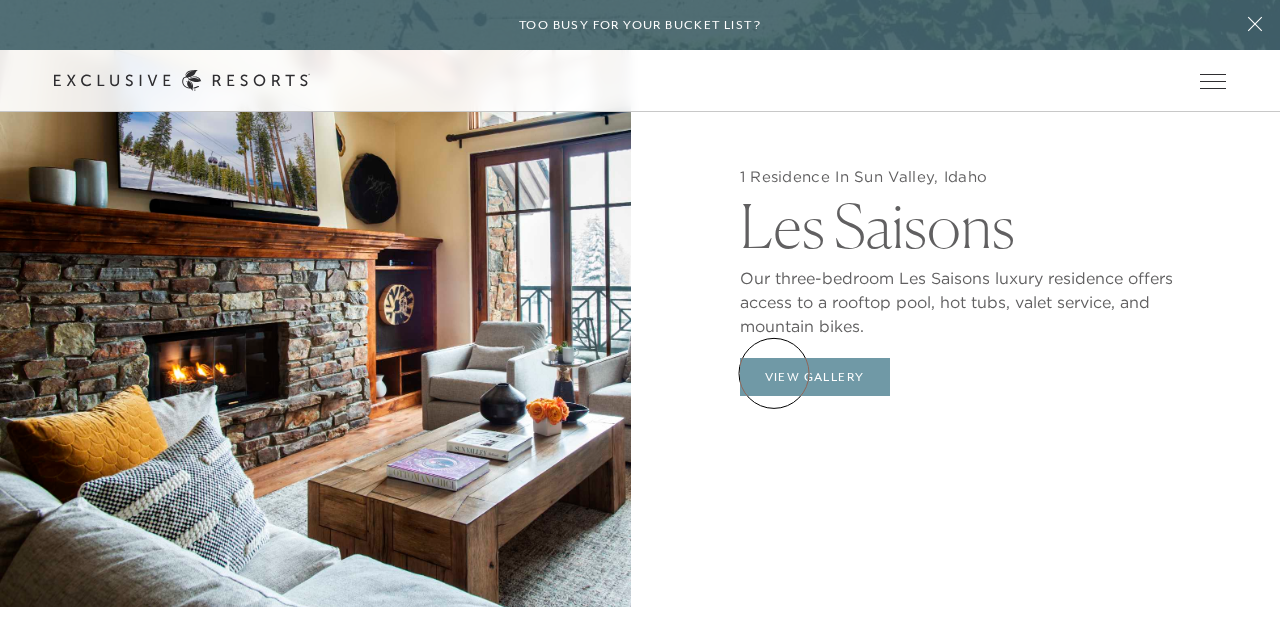 click on "View Gallery" at bounding box center (815, 377) 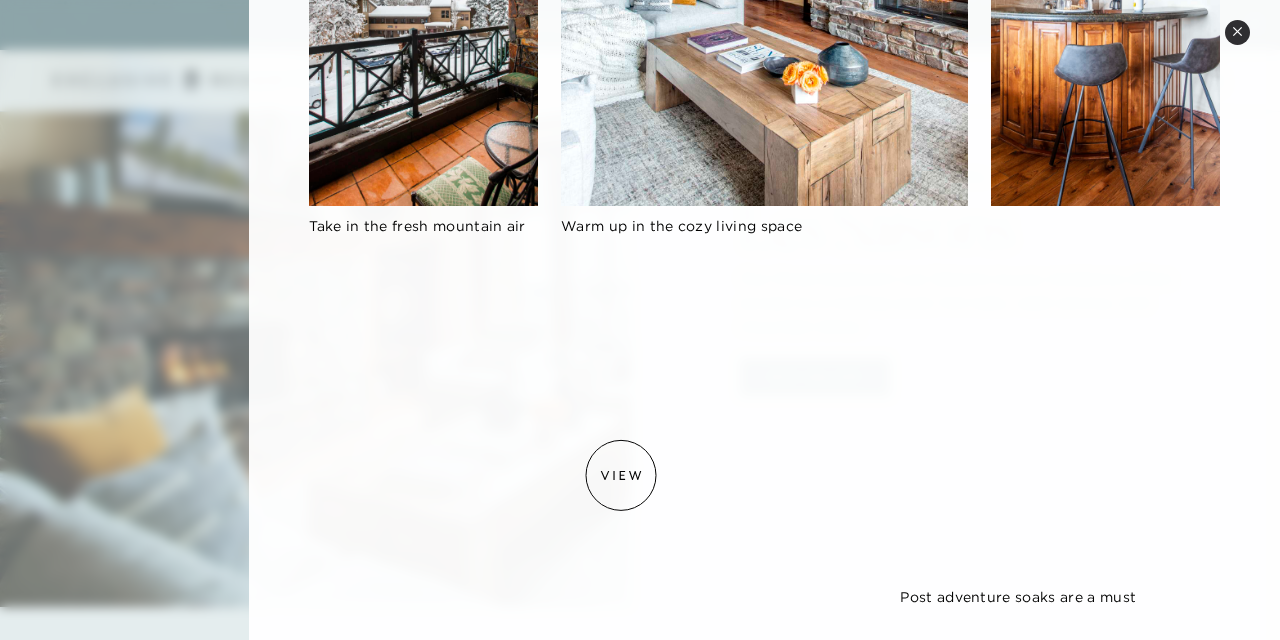 scroll, scrollTop: 1158, scrollLeft: 0, axis: vertical 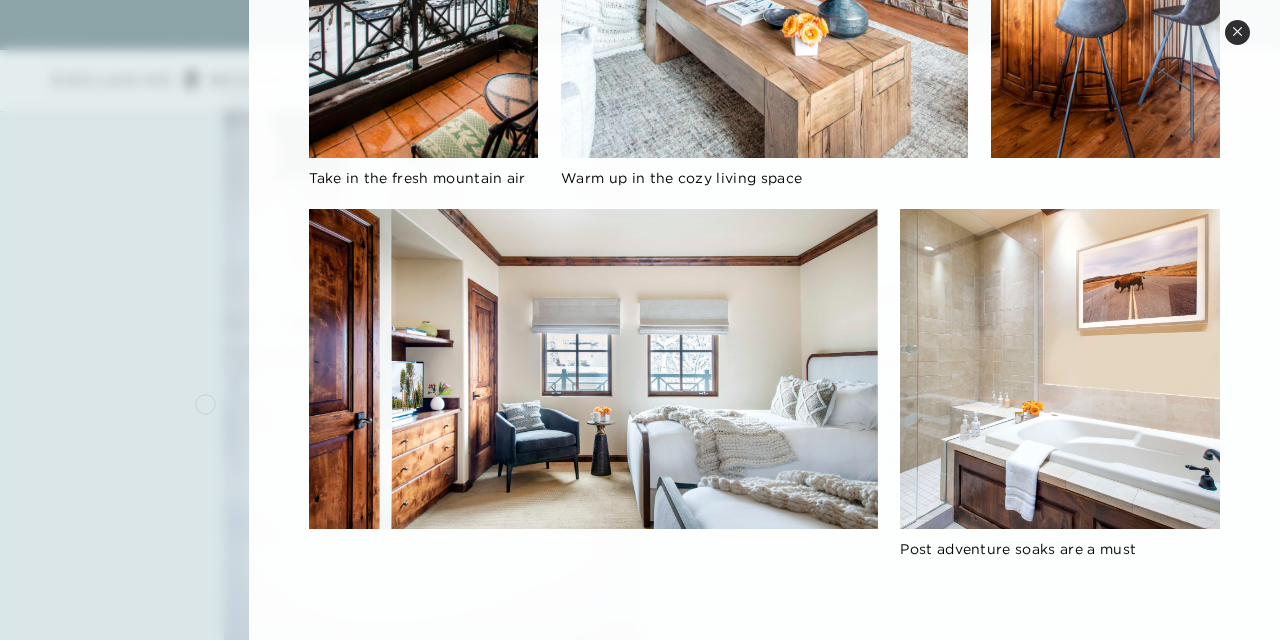 click 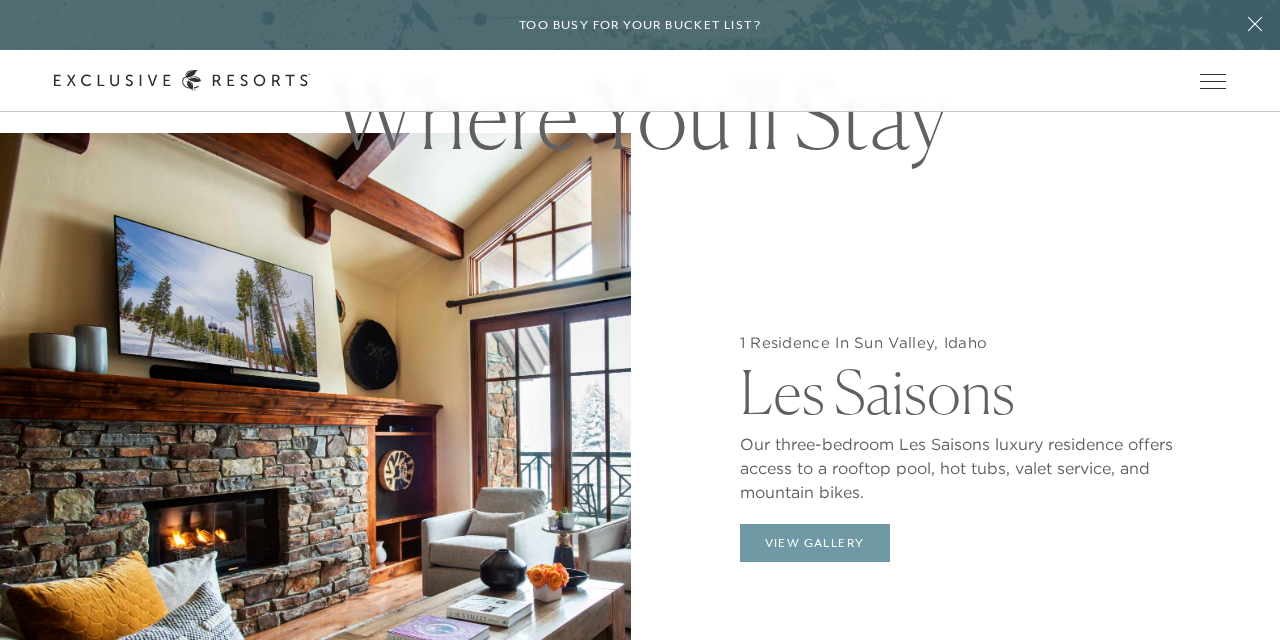 scroll, scrollTop: 1490, scrollLeft: 0, axis: vertical 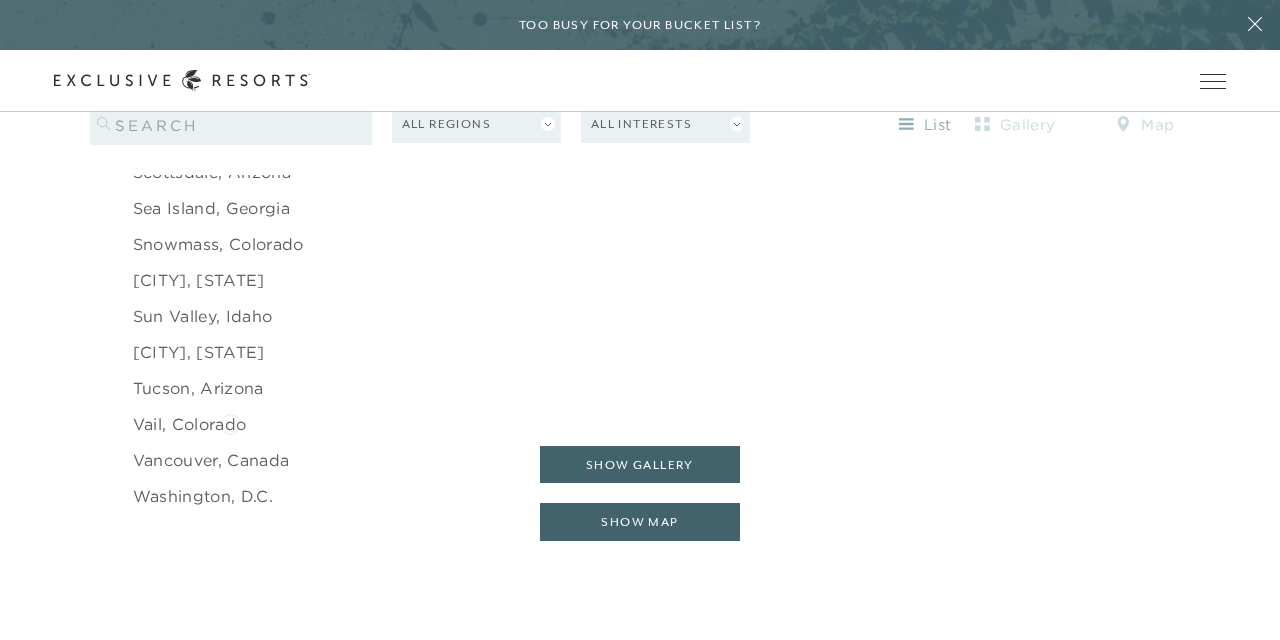 click on "Vail, Colorado" at bounding box center (189, 424) 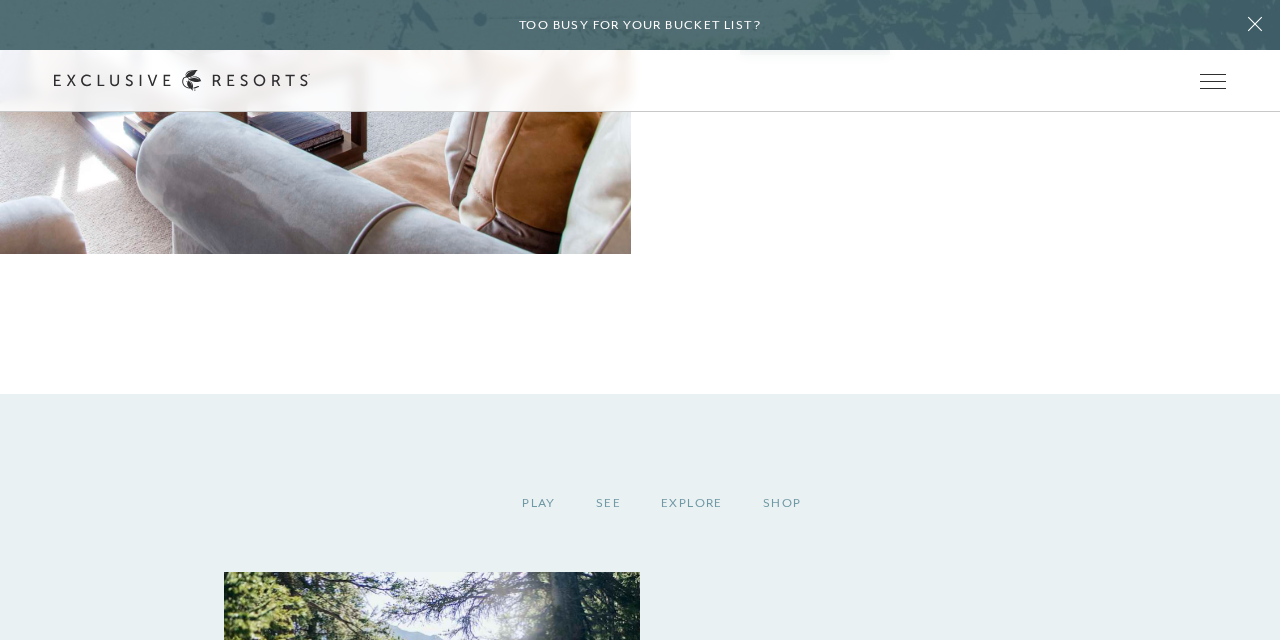 scroll, scrollTop: 1939, scrollLeft: 0, axis: vertical 